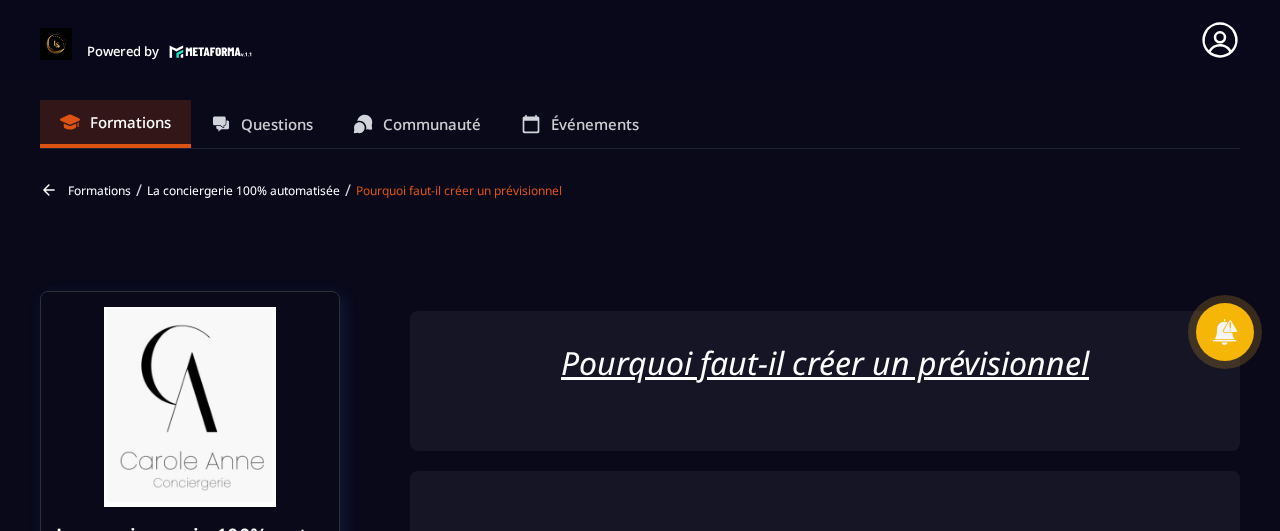 scroll, scrollTop: 0, scrollLeft: 0, axis: both 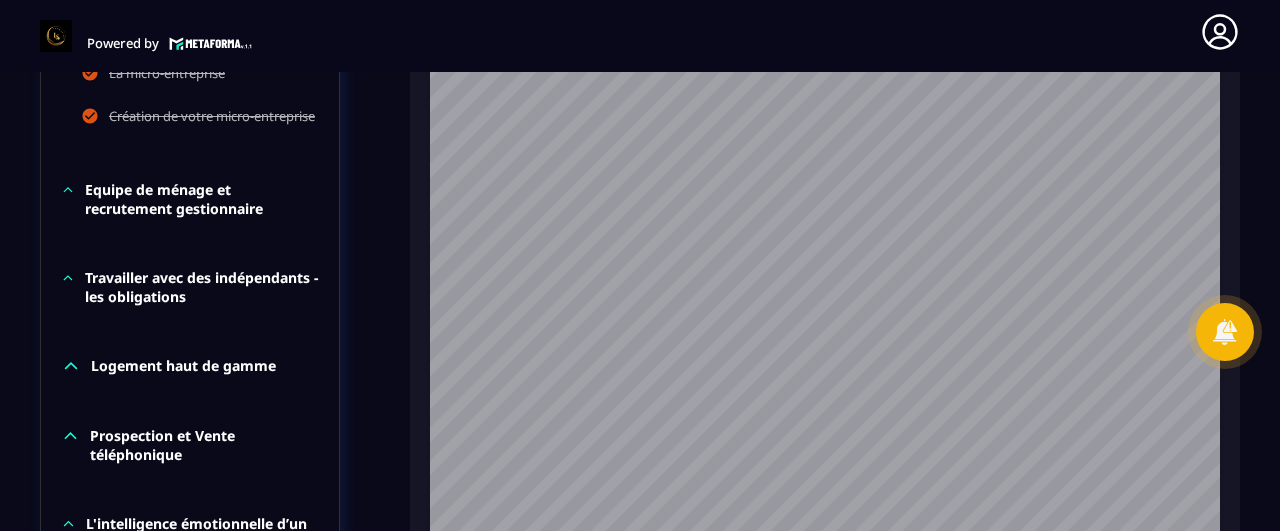 click on "Equipe de ménage et recrutement gestionnaire" at bounding box center (202, 199) 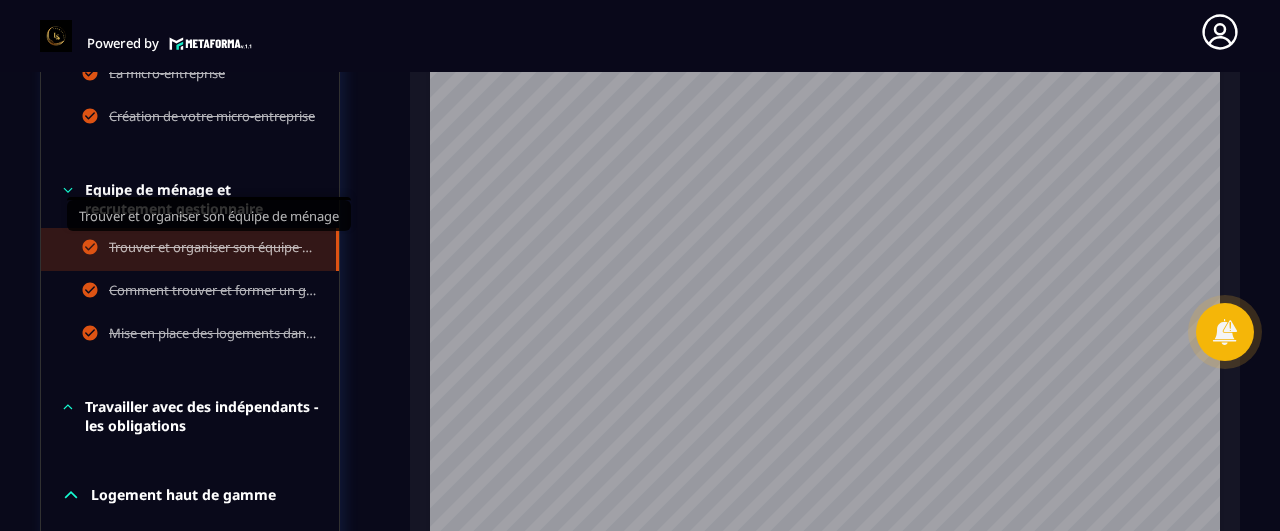 click on "Trouver et organiser son équipe de ménage" at bounding box center [212, 249] 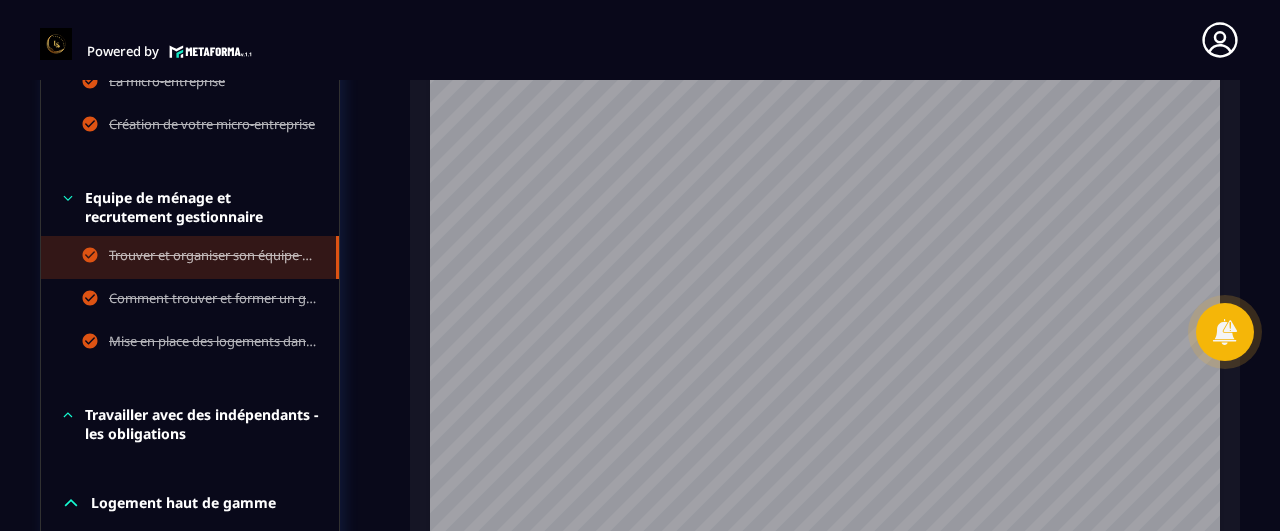 scroll, scrollTop: 302, scrollLeft: 0, axis: vertical 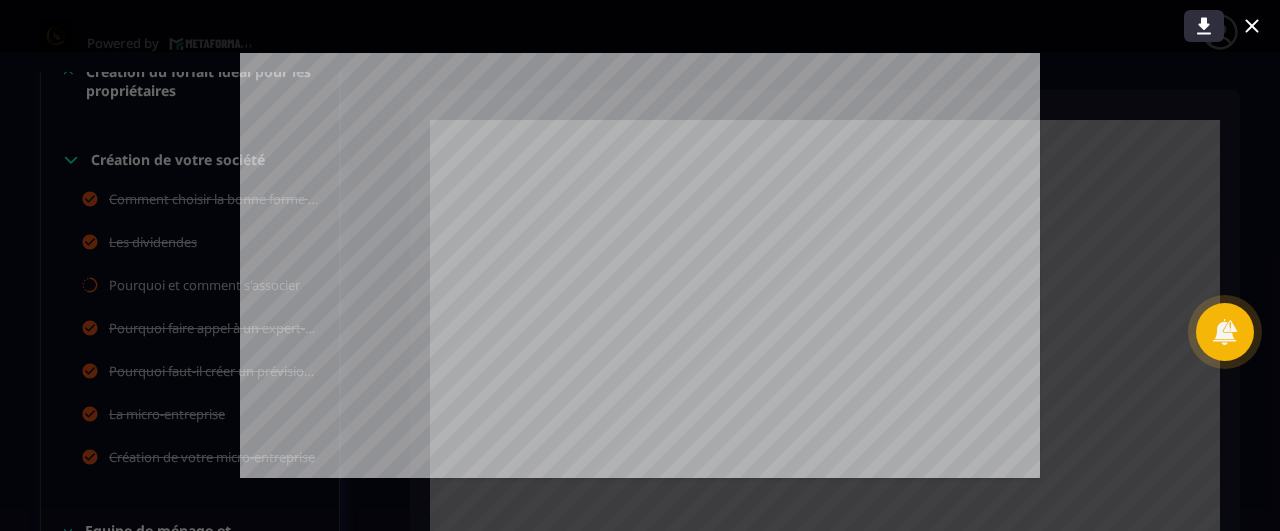 click 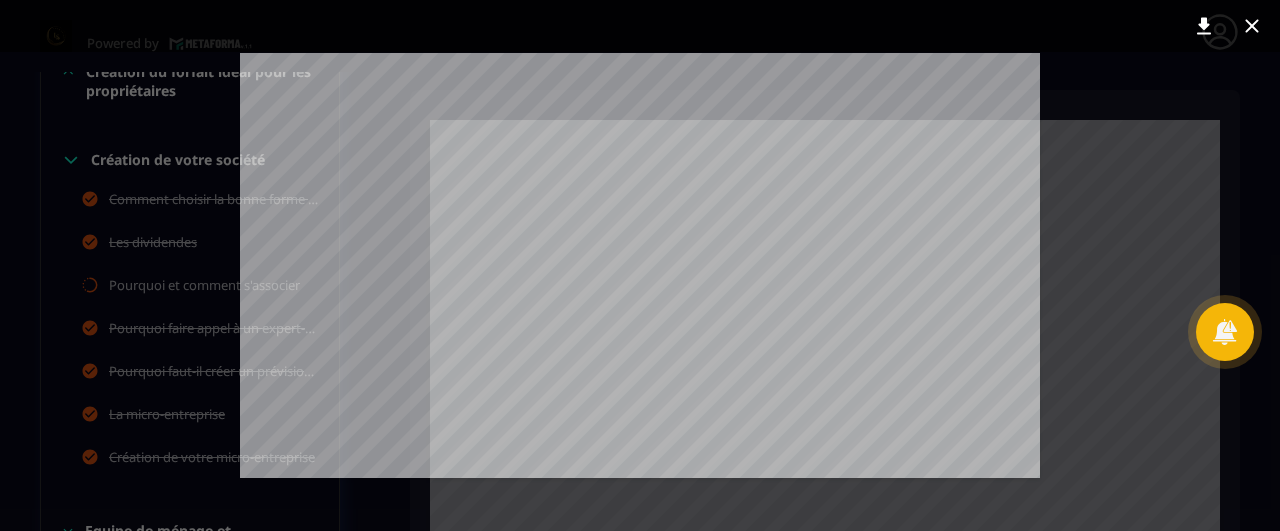 click at bounding box center (640, 265) 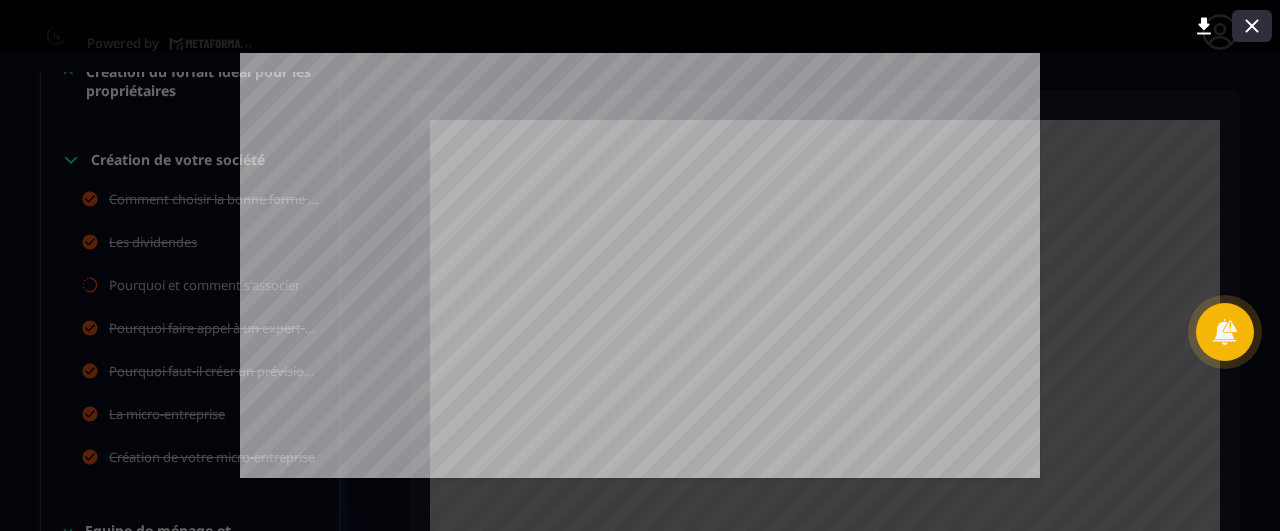 click 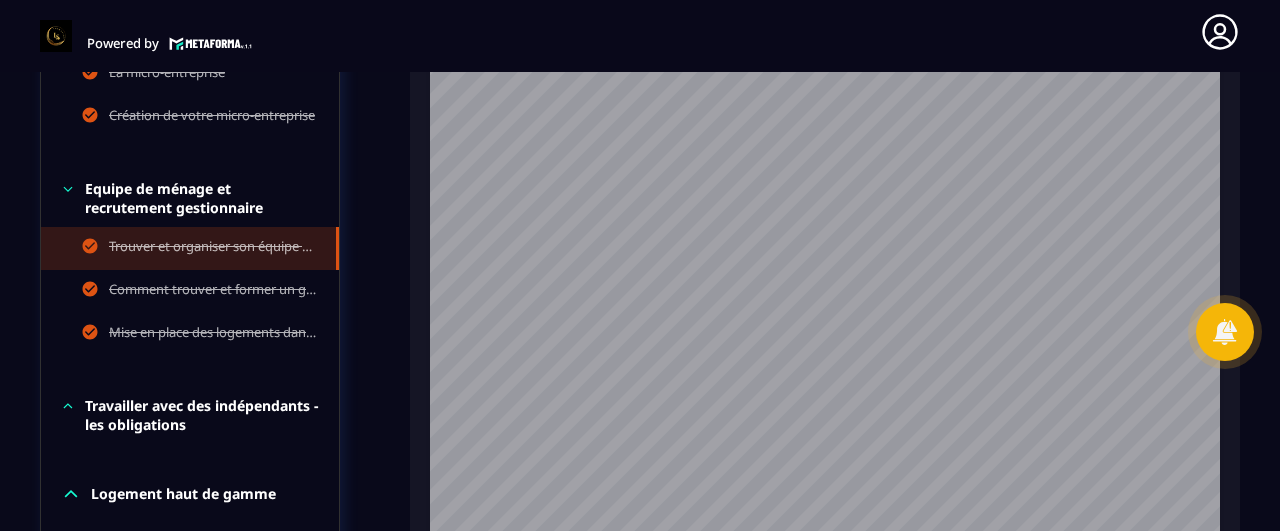 scroll, scrollTop: 1323, scrollLeft: 0, axis: vertical 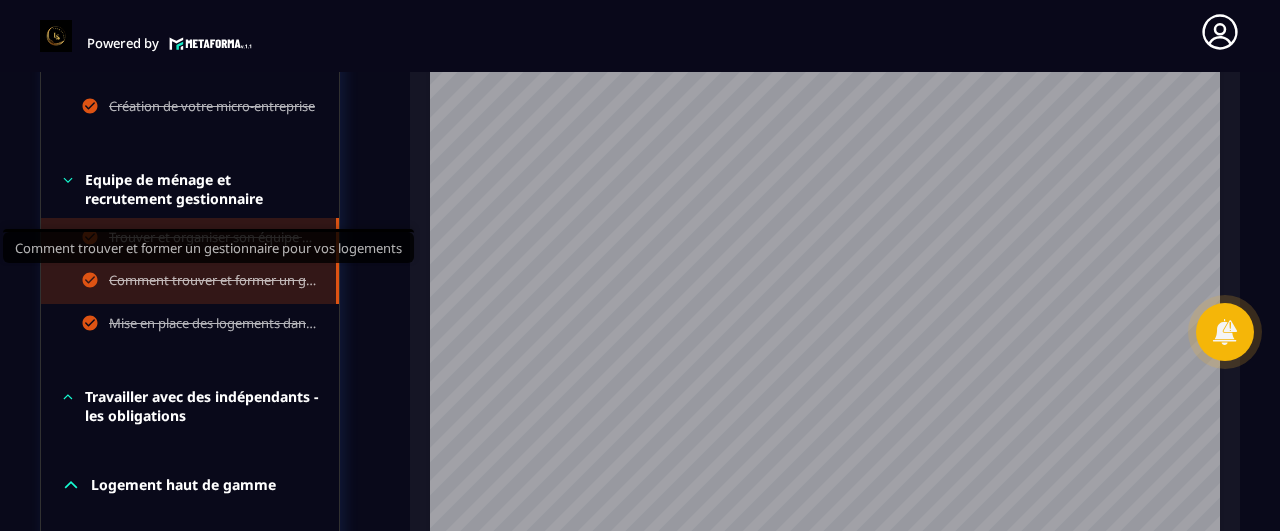 click on "Comment trouver et former un gestionnaire pour vos logements" at bounding box center [212, 282] 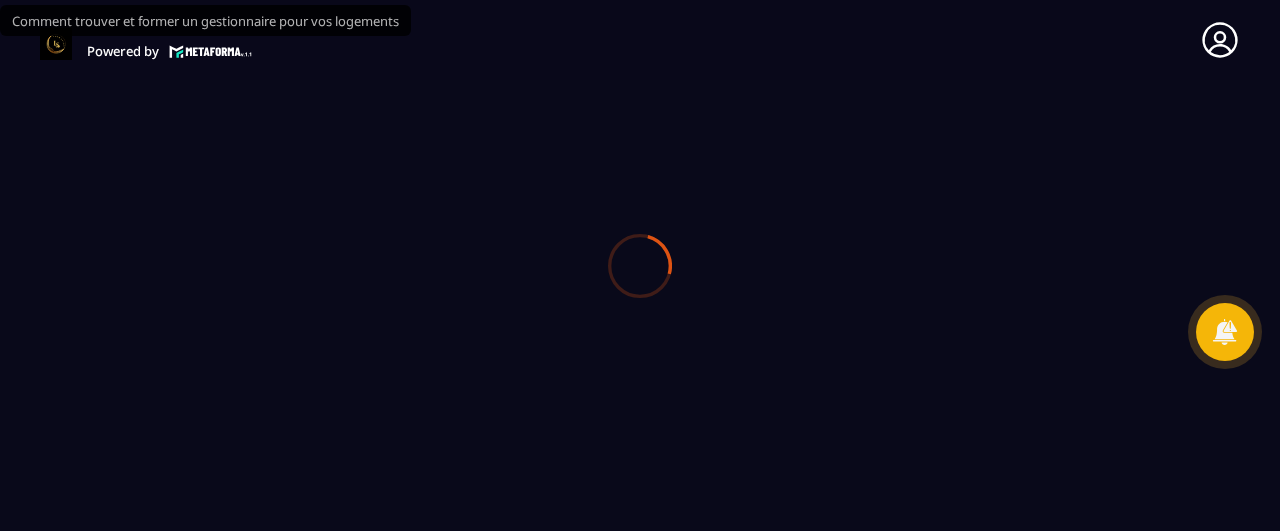 scroll, scrollTop: 0, scrollLeft: 0, axis: both 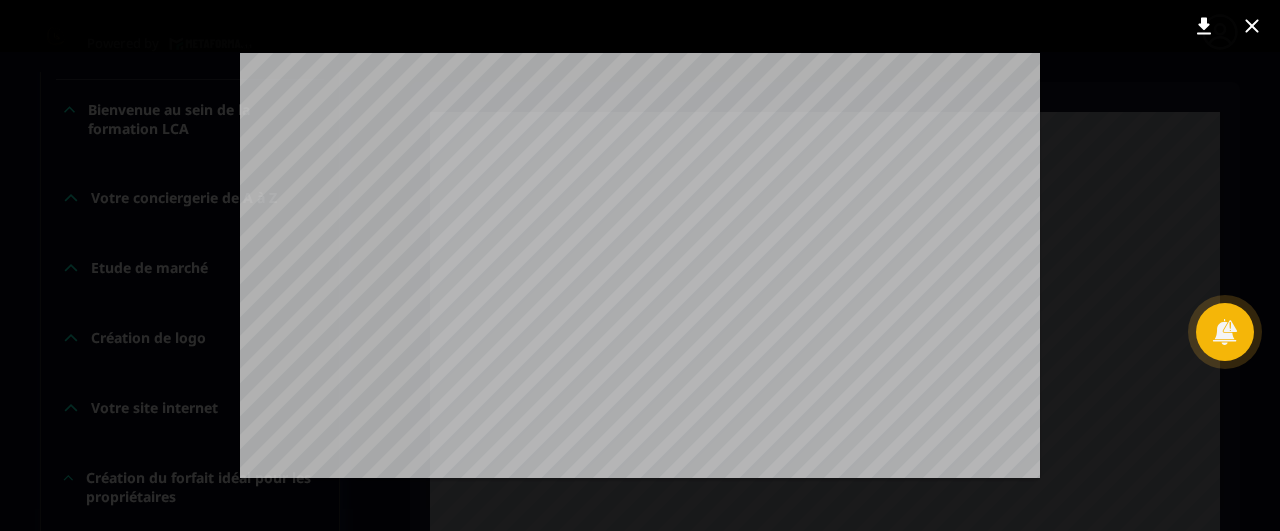 drag, startPoint x: 1227, startPoint y: 239, endPoint x: 1174, endPoint y: 57, distance: 189.56001 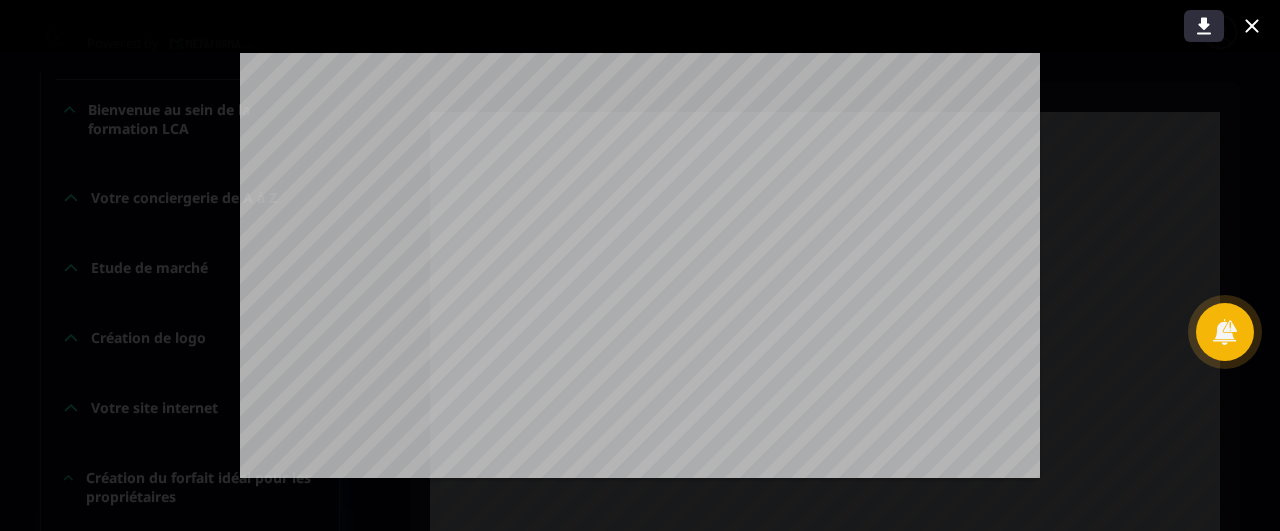 click 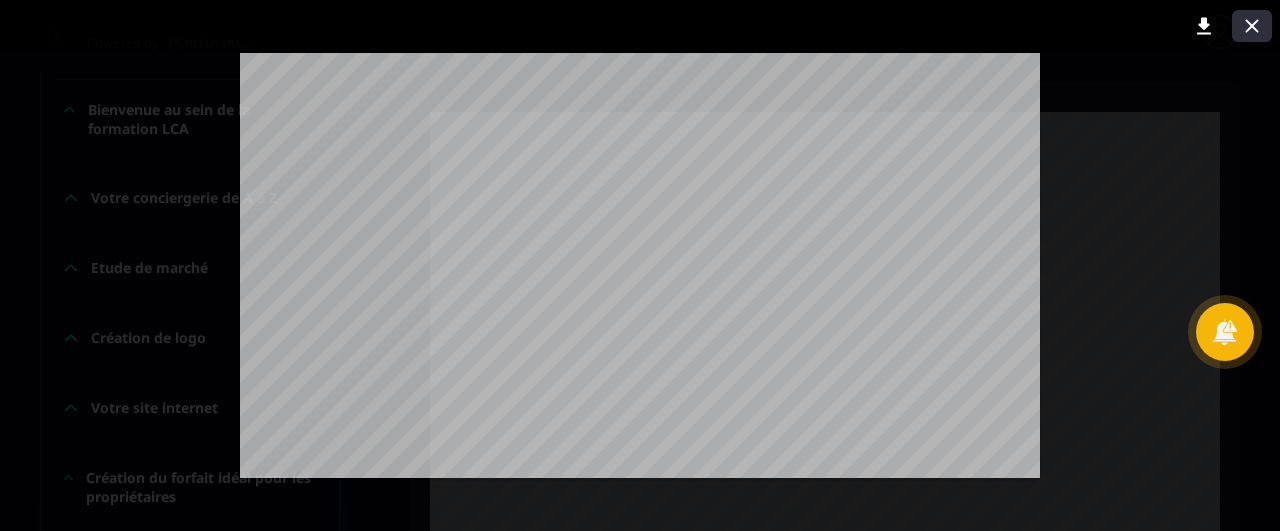 click 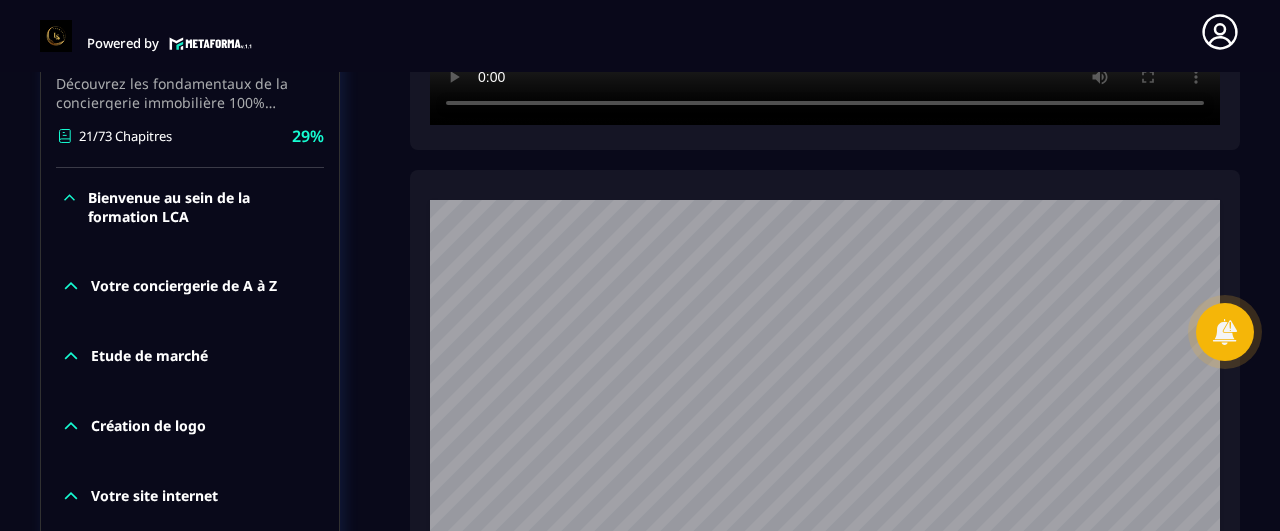 scroll, scrollTop: 1121, scrollLeft: 0, axis: vertical 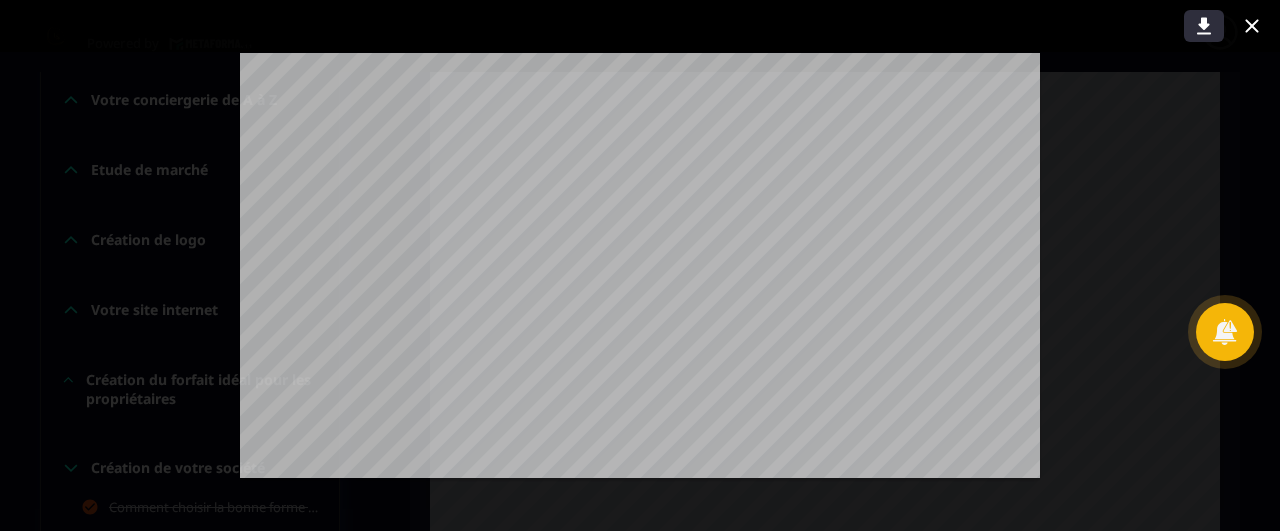 click 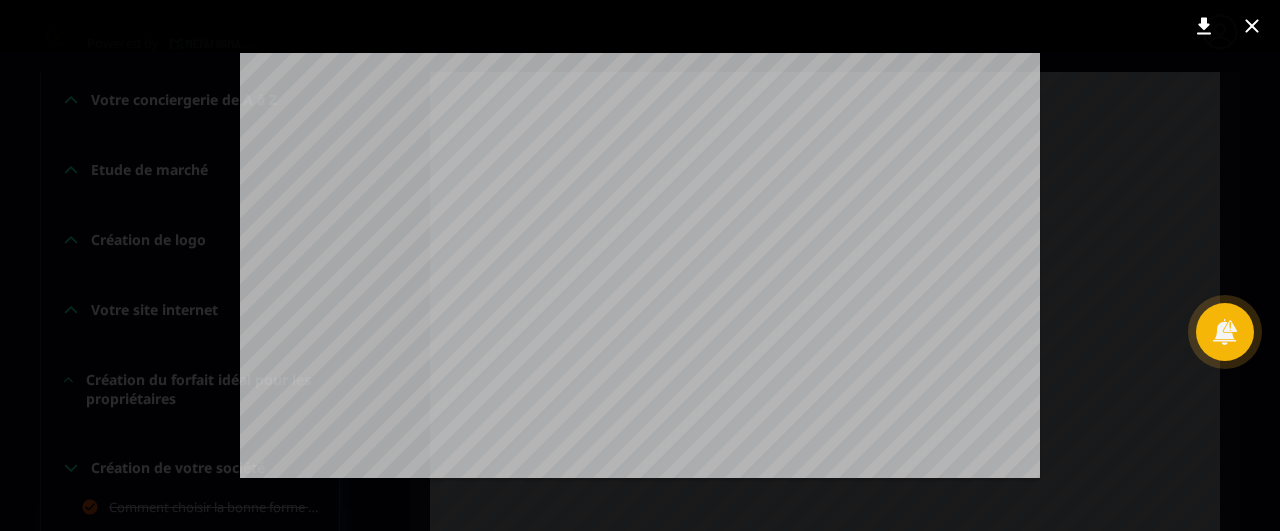 click at bounding box center [640, 265] 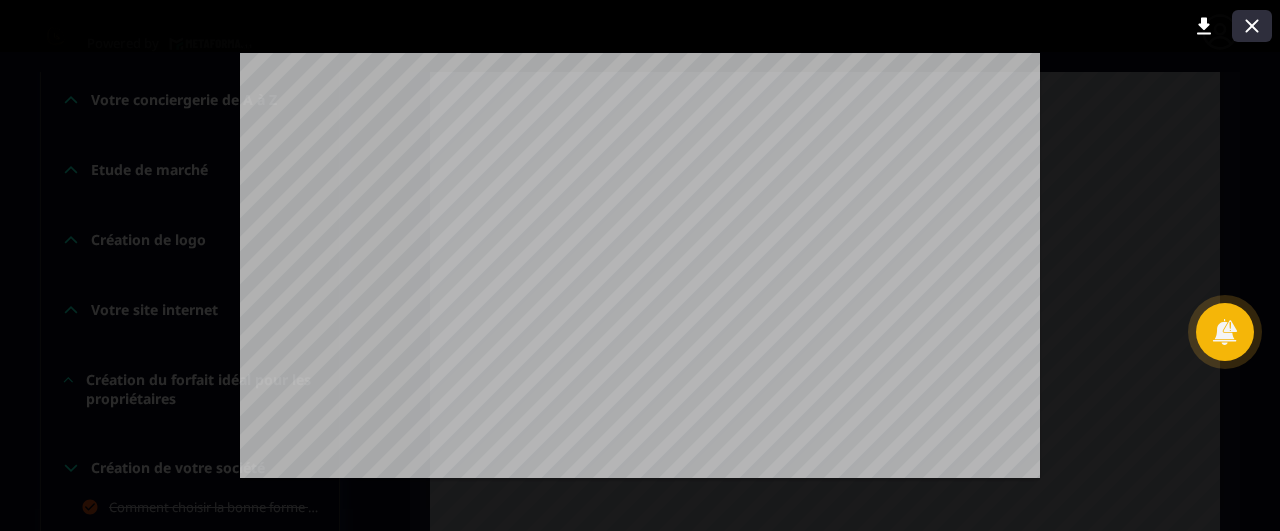 click 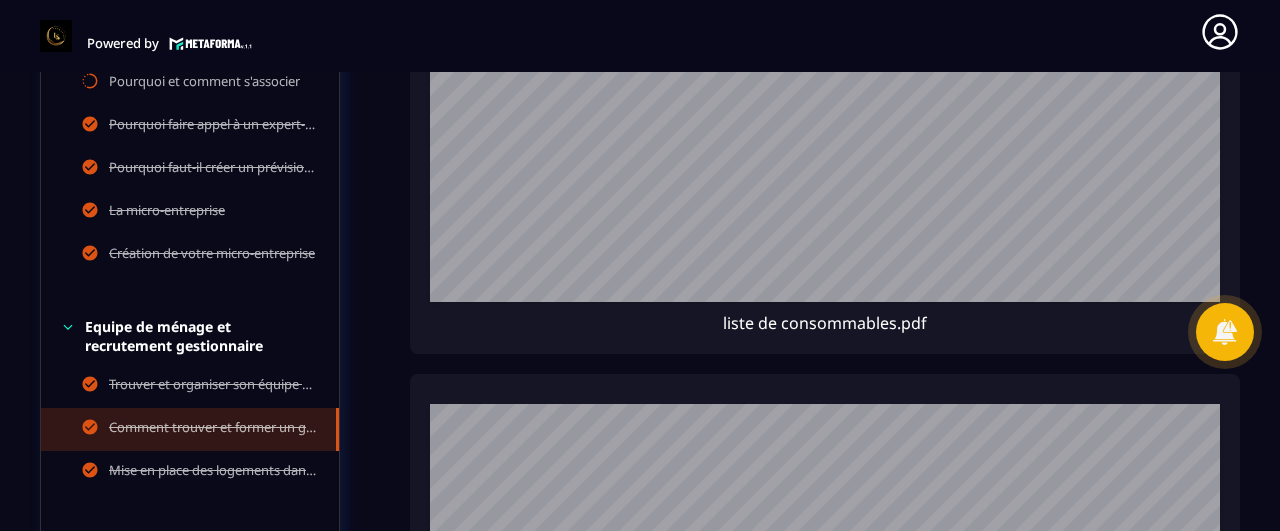 scroll, scrollTop: 1627, scrollLeft: 0, axis: vertical 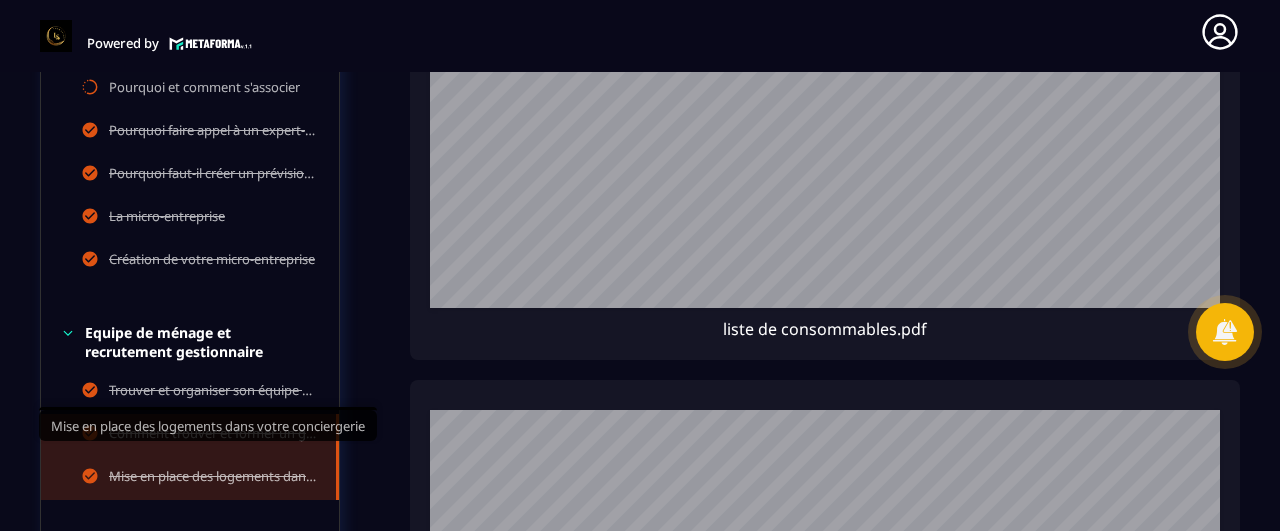 click on "Mise en place des logements dans votre conciergerie" at bounding box center [212, 478] 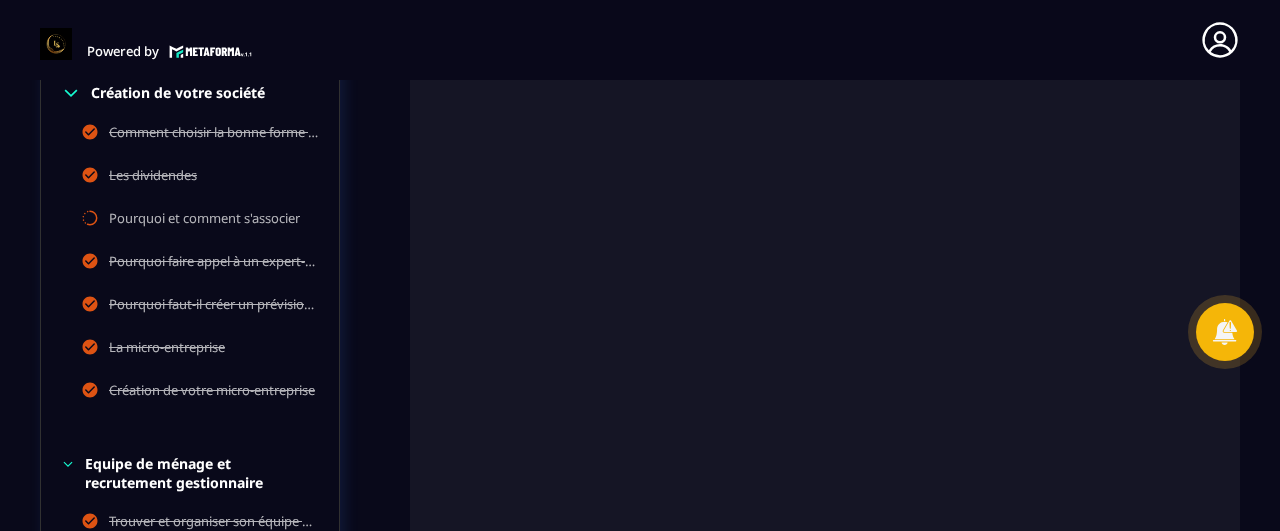 scroll, scrollTop: 1627, scrollLeft: 0, axis: vertical 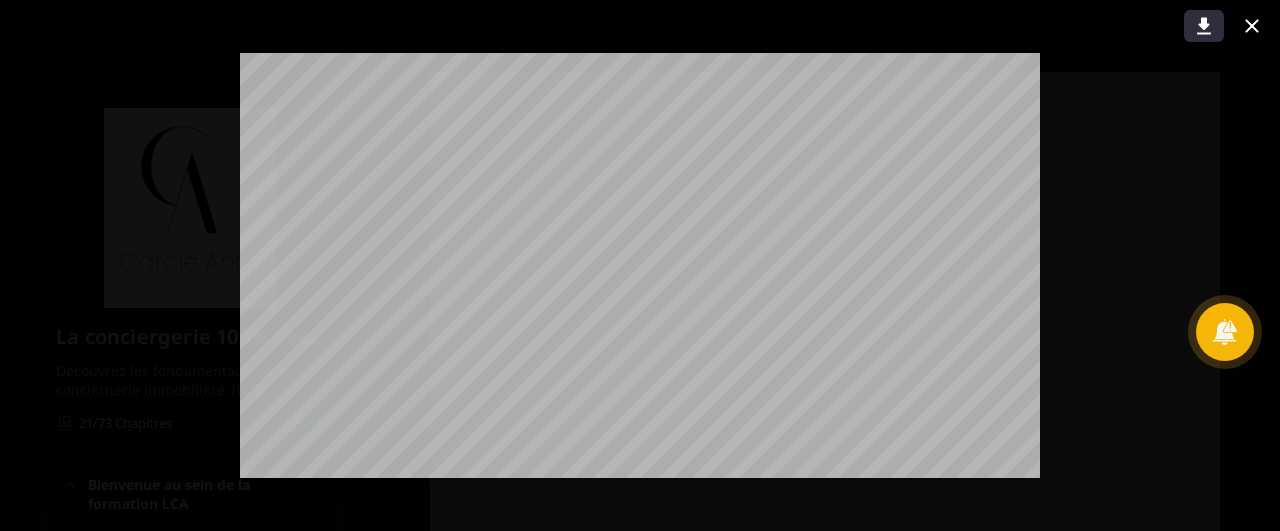 click 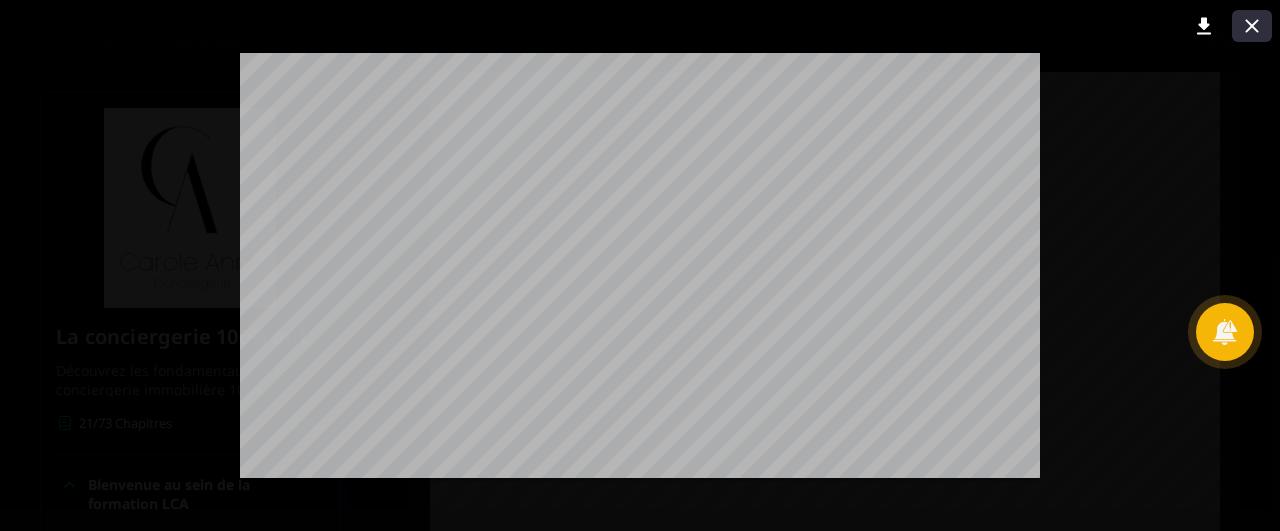 click 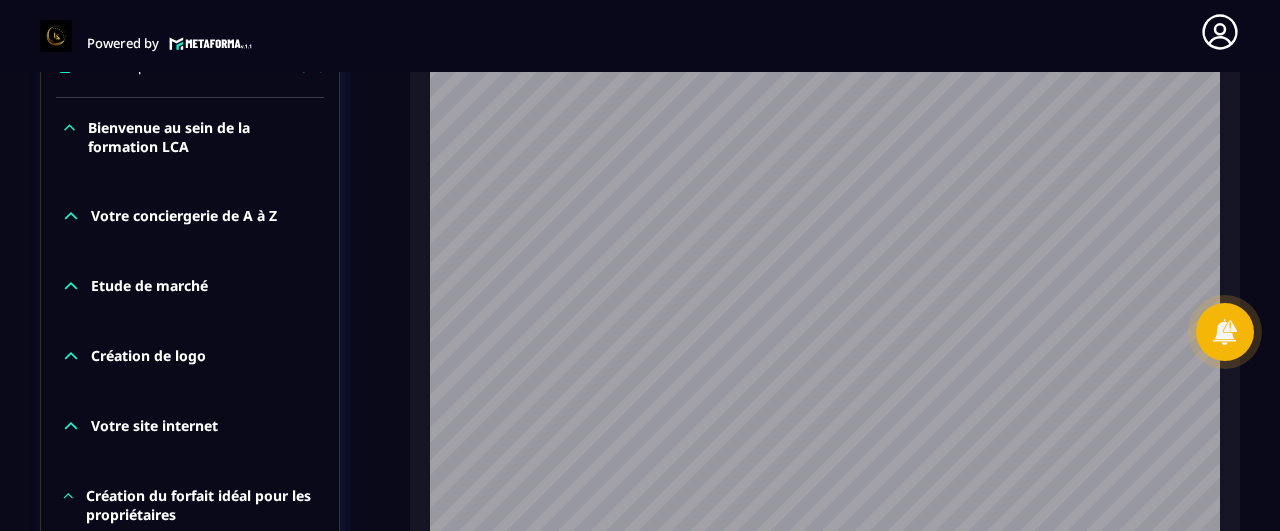 scroll, scrollTop: 1989, scrollLeft: 0, axis: vertical 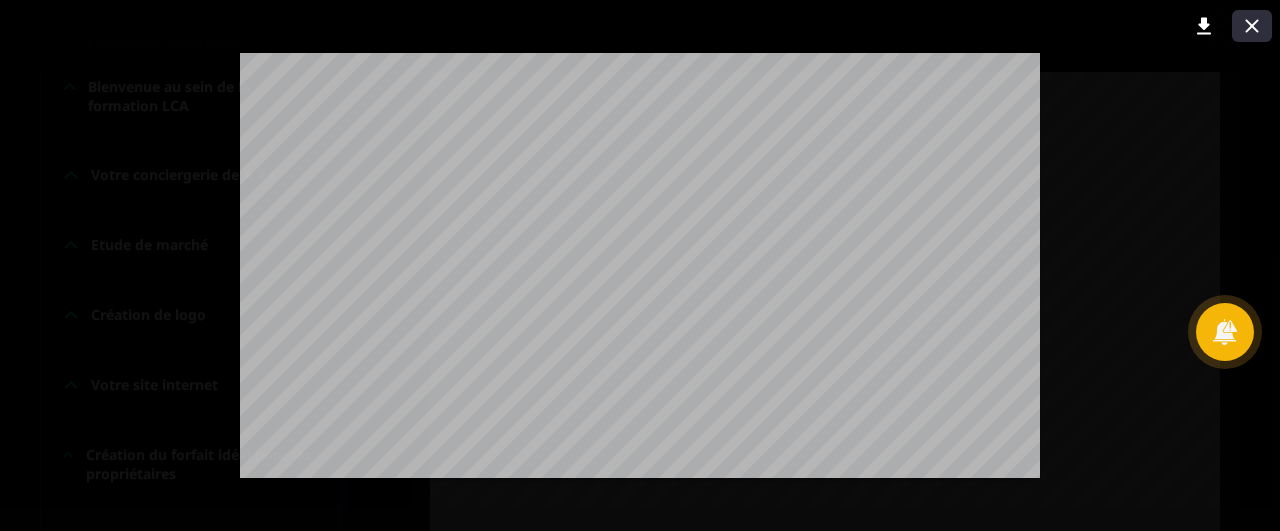 click 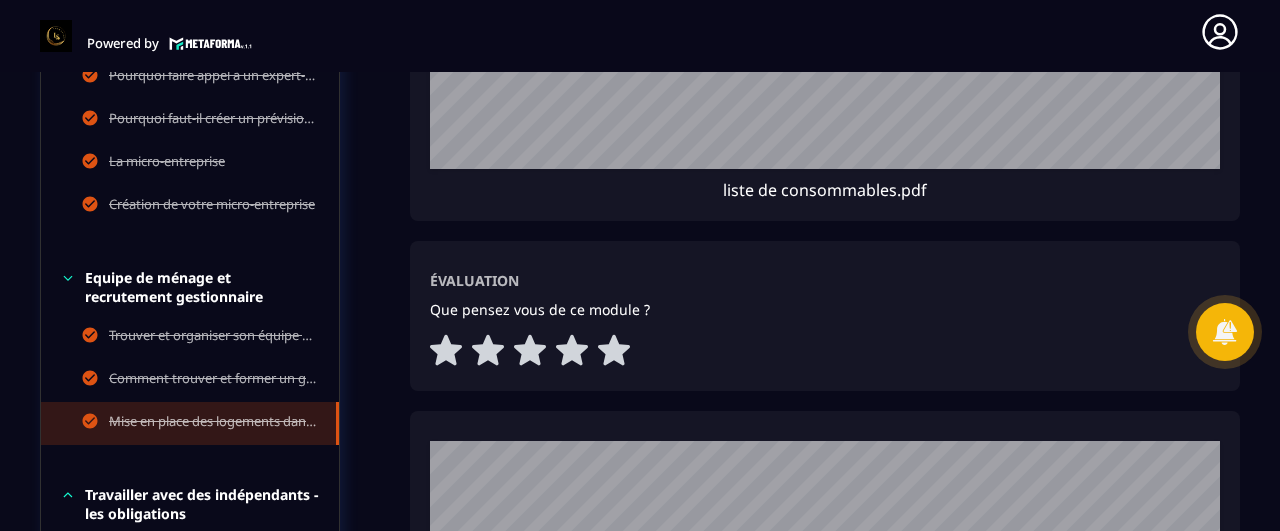 scroll, scrollTop: 2618, scrollLeft: 0, axis: vertical 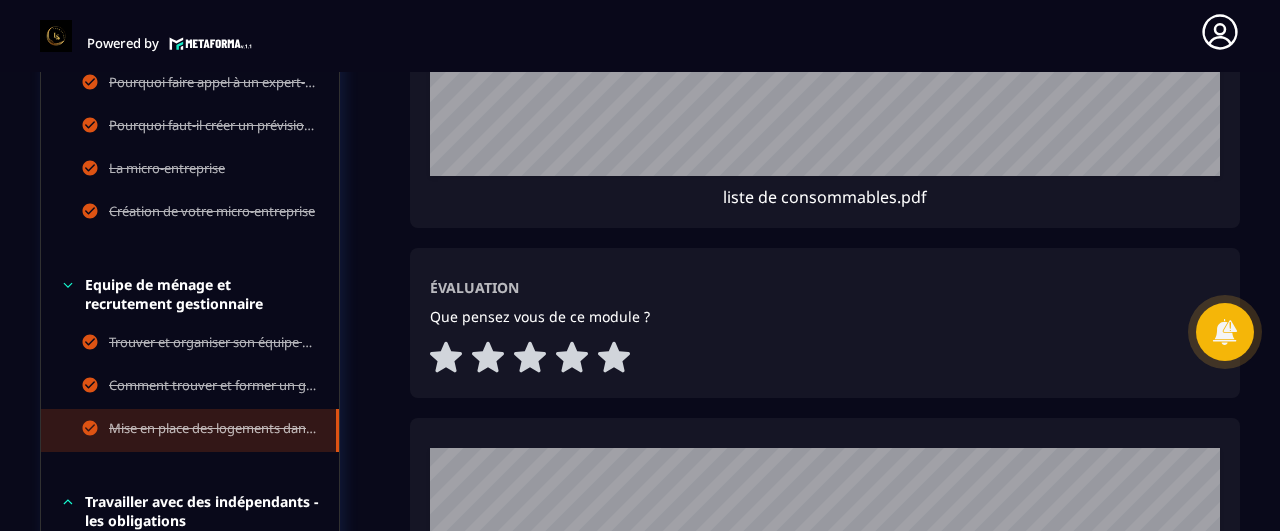 click on "Travailler avec des indépendants - les obligations" at bounding box center [202, 511] 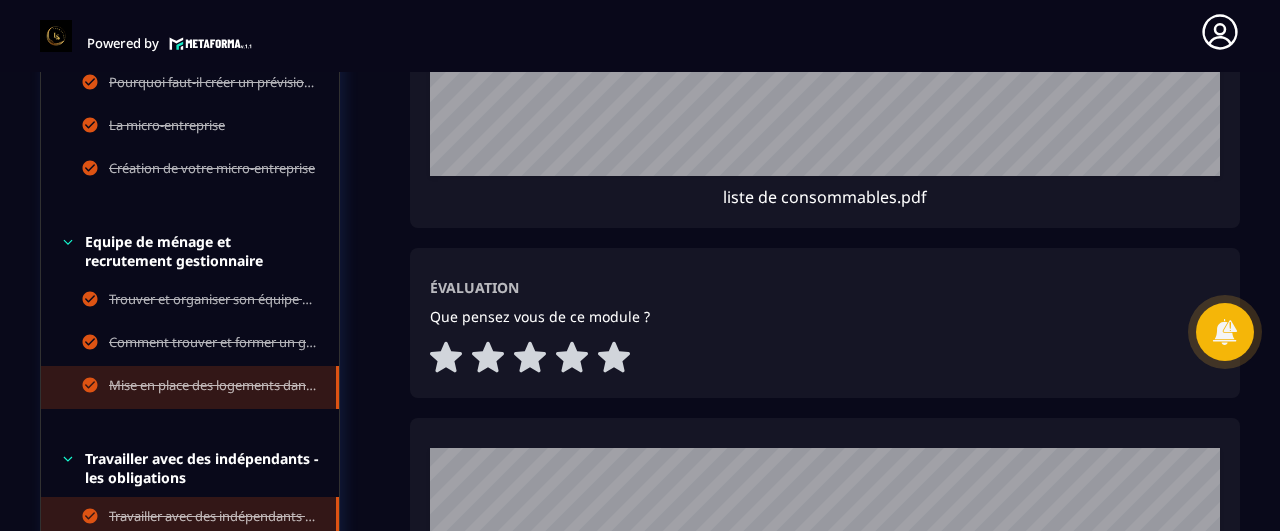 click on "Travailler avec des indépendants - les obligations" at bounding box center [212, 518] 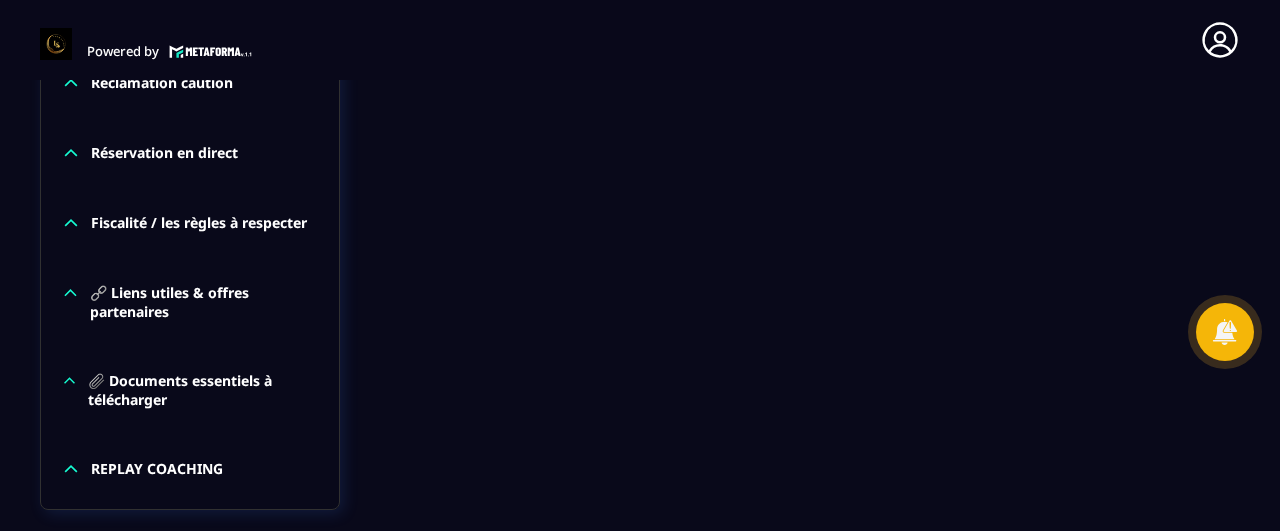 scroll, scrollTop: 1329, scrollLeft: 0, axis: vertical 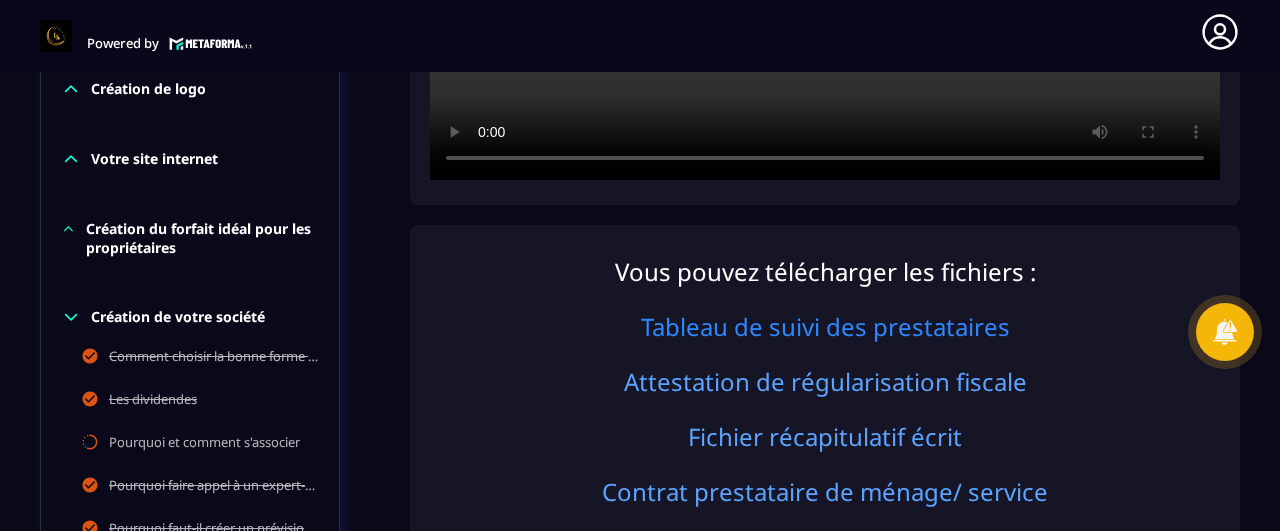 click on "Tableau de suivi des prestataires" at bounding box center [825, 326] 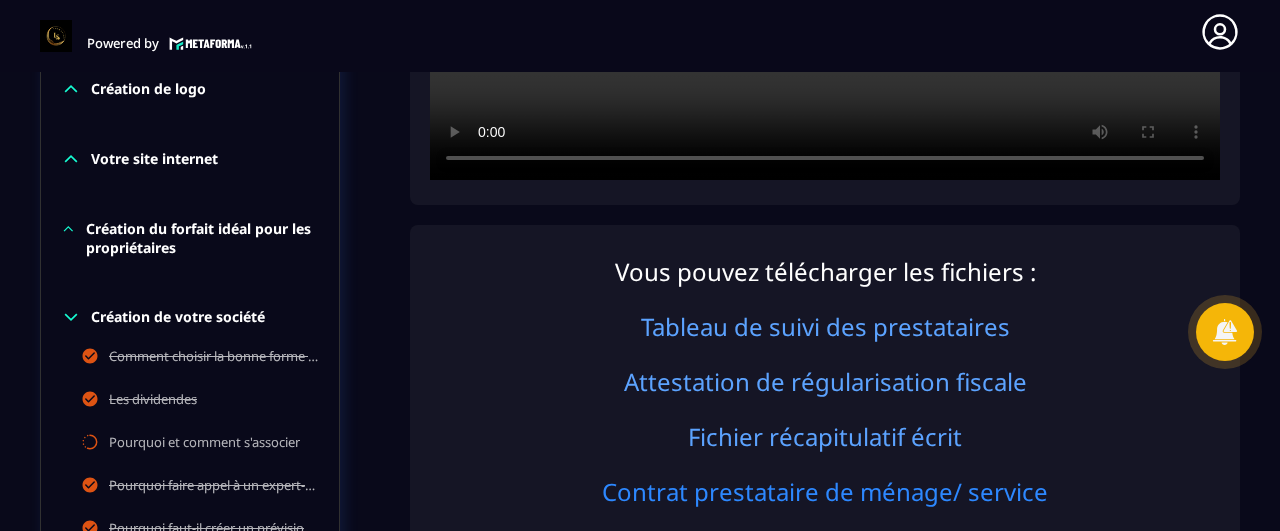 click on "Contrat prestataire de ménage/ service" at bounding box center [825, 491] 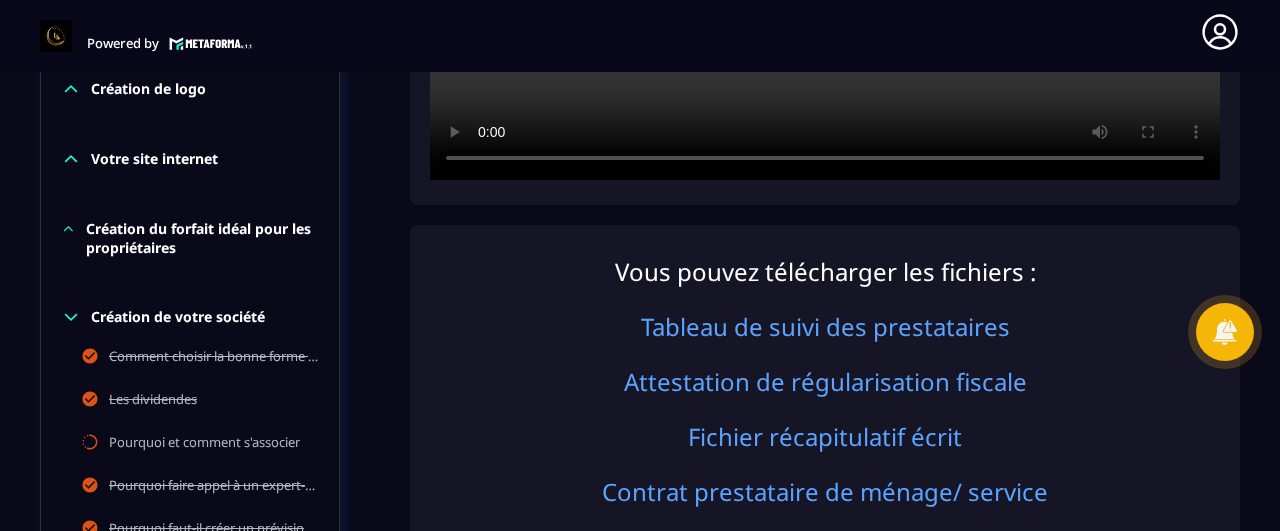 click on "Création du forfait idéal pour les propriétaires" at bounding box center [202, 238] 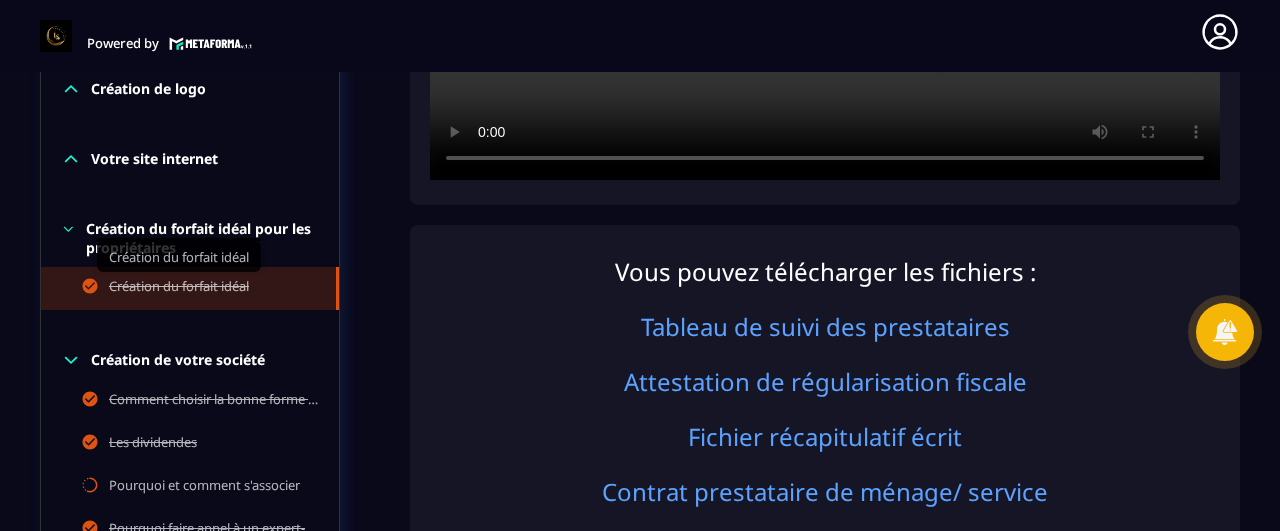 click on "Création du forfait idéal" at bounding box center (179, 288) 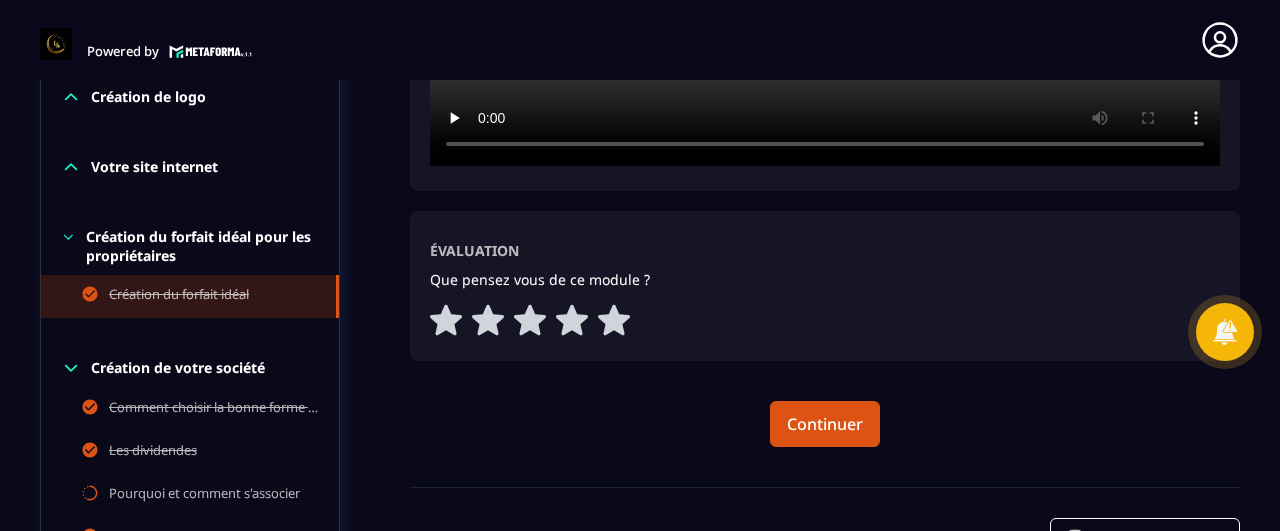 scroll, scrollTop: 286, scrollLeft: 0, axis: vertical 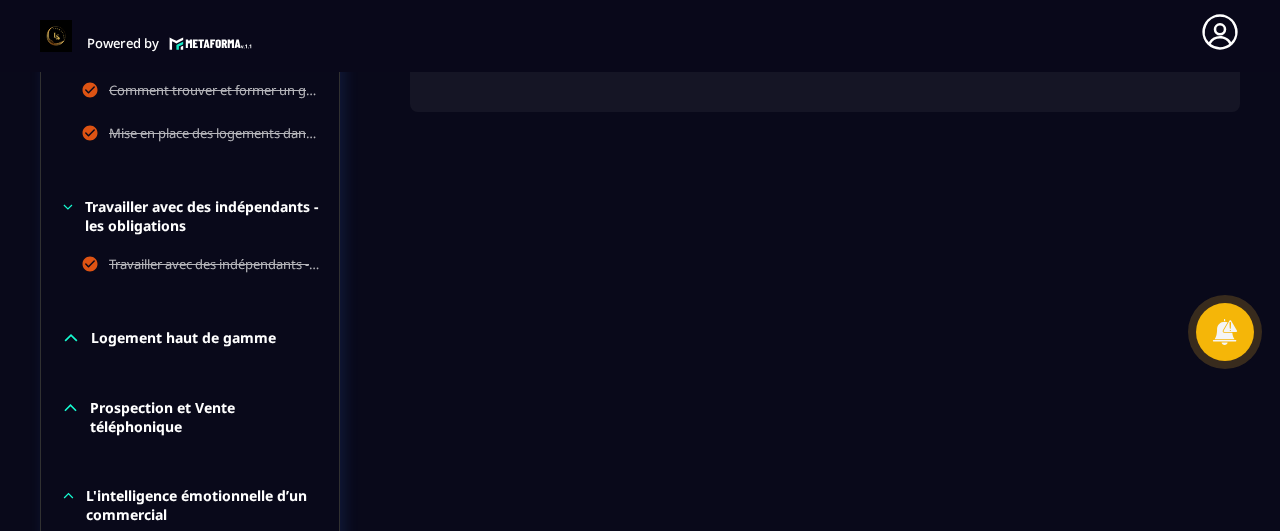 click on "Logement haut de gamme" 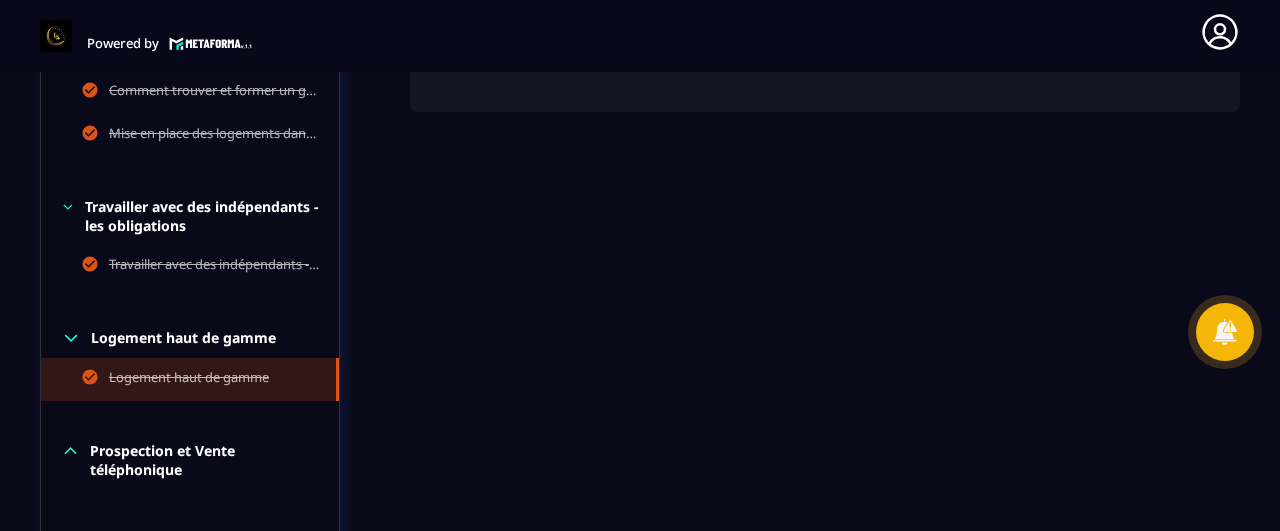 click on "Logement haut de gamme" at bounding box center [189, 379] 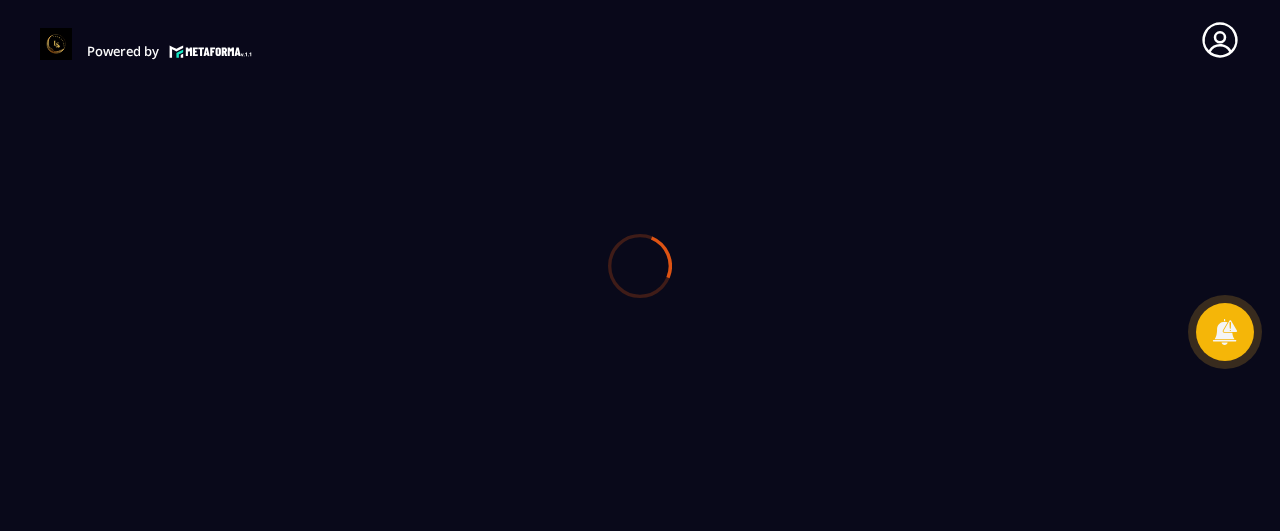 scroll, scrollTop: 0, scrollLeft: 0, axis: both 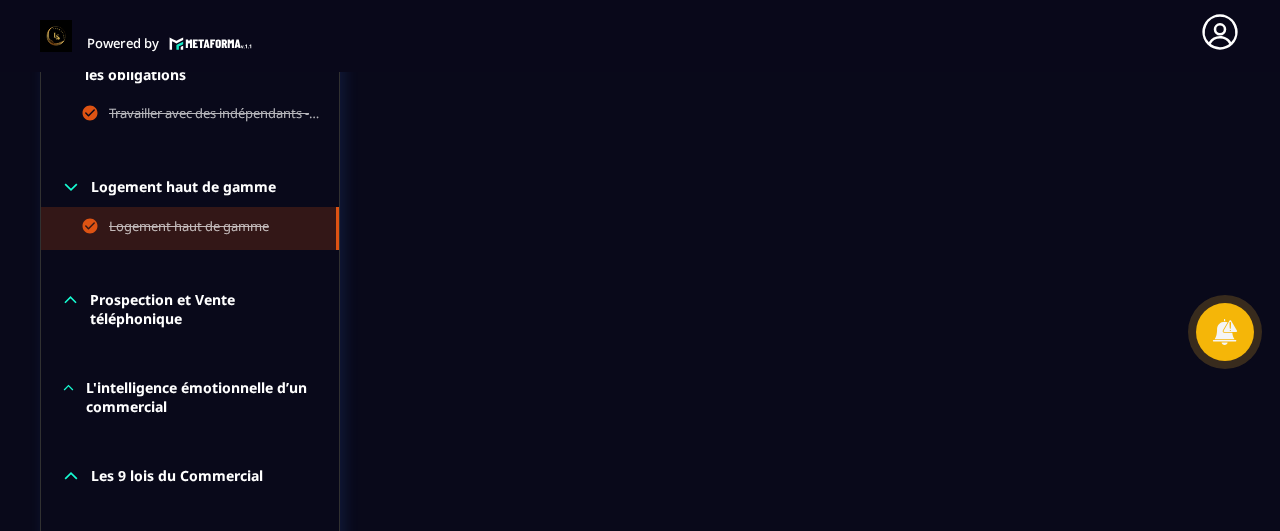 click on "Prospection et Vente téléphonique" at bounding box center [204, 309] 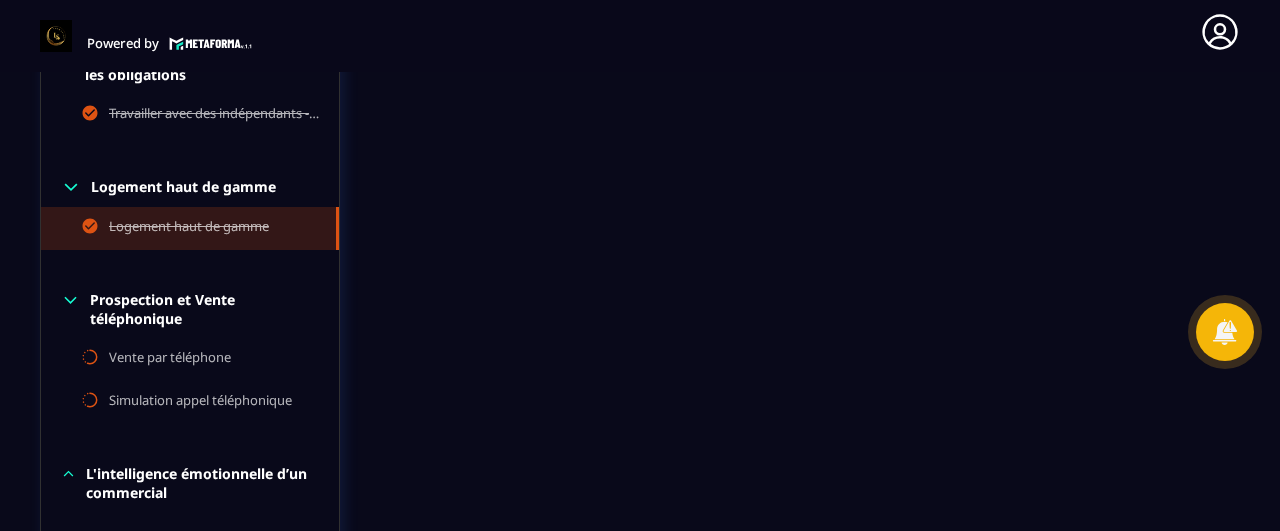 scroll, scrollTop: 1759, scrollLeft: 0, axis: vertical 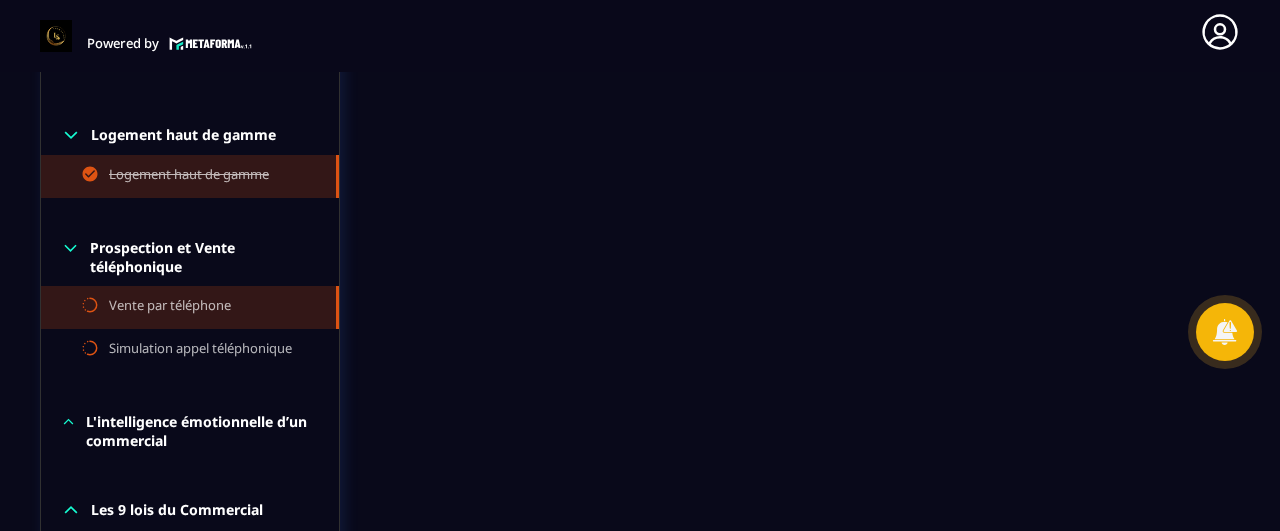 click on "Vente par téléphone" at bounding box center (170, 307) 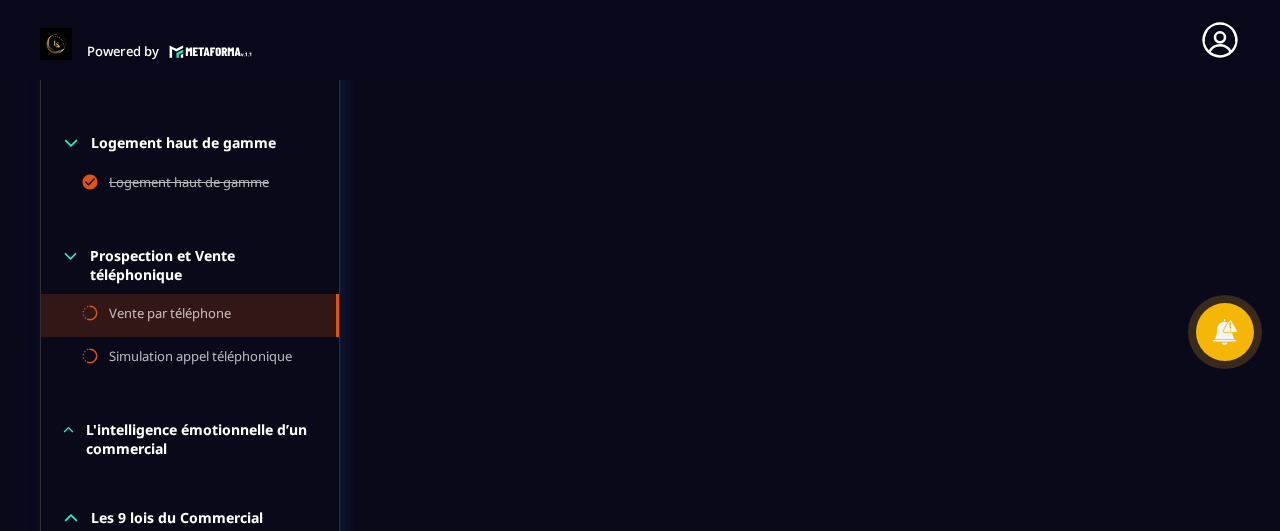 scroll, scrollTop: 1759, scrollLeft: 0, axis: vertical 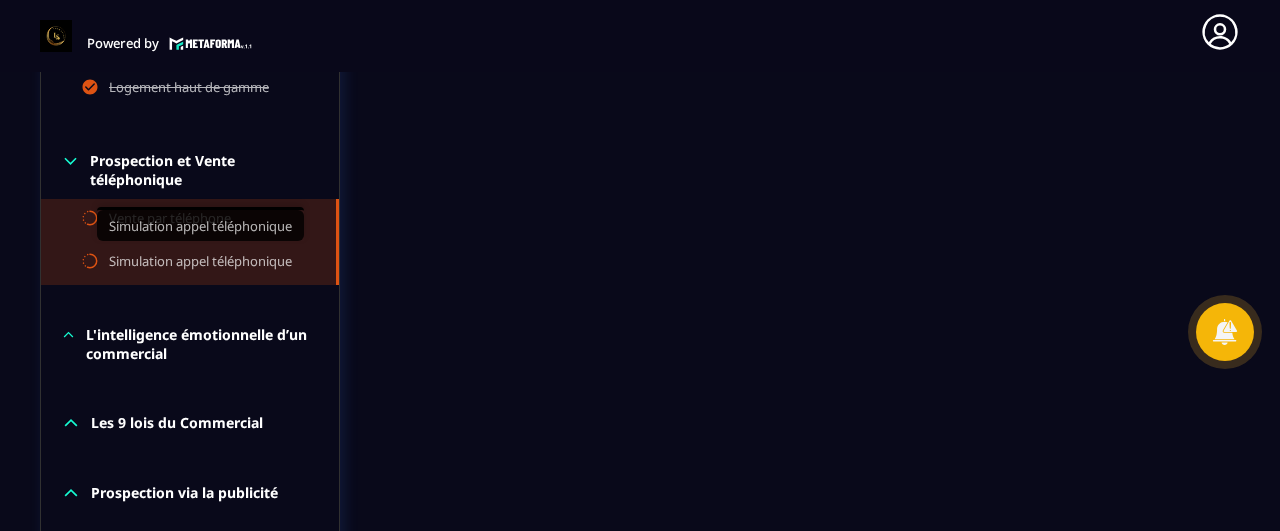 click on "Simulation appel téléphonique" at bounding box center [200, 263] 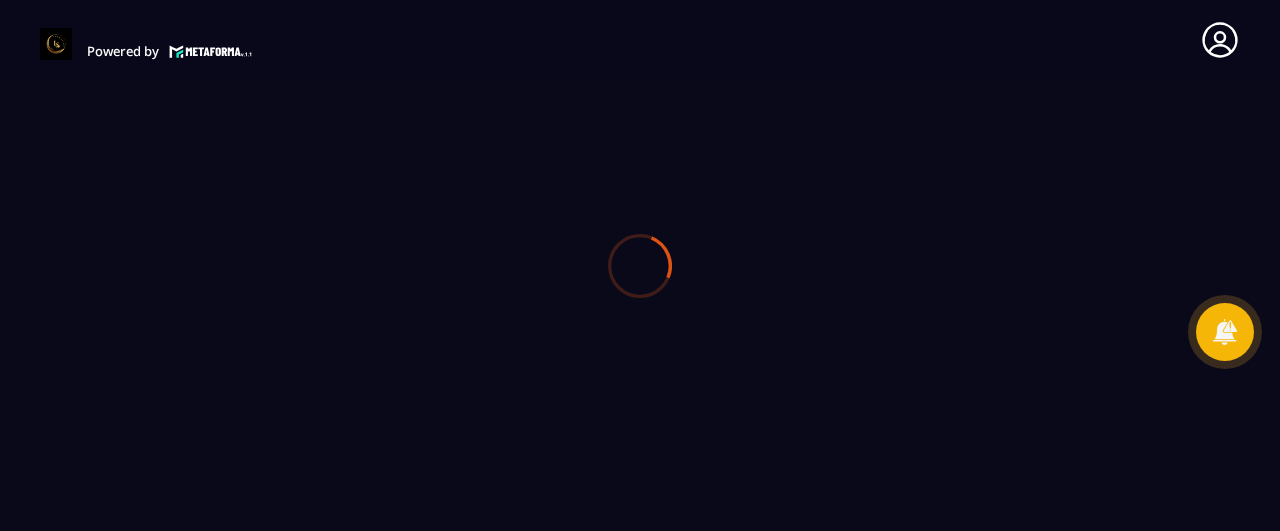 scroll, scrollTop: 0, scrollLeft: 0, axis: both 